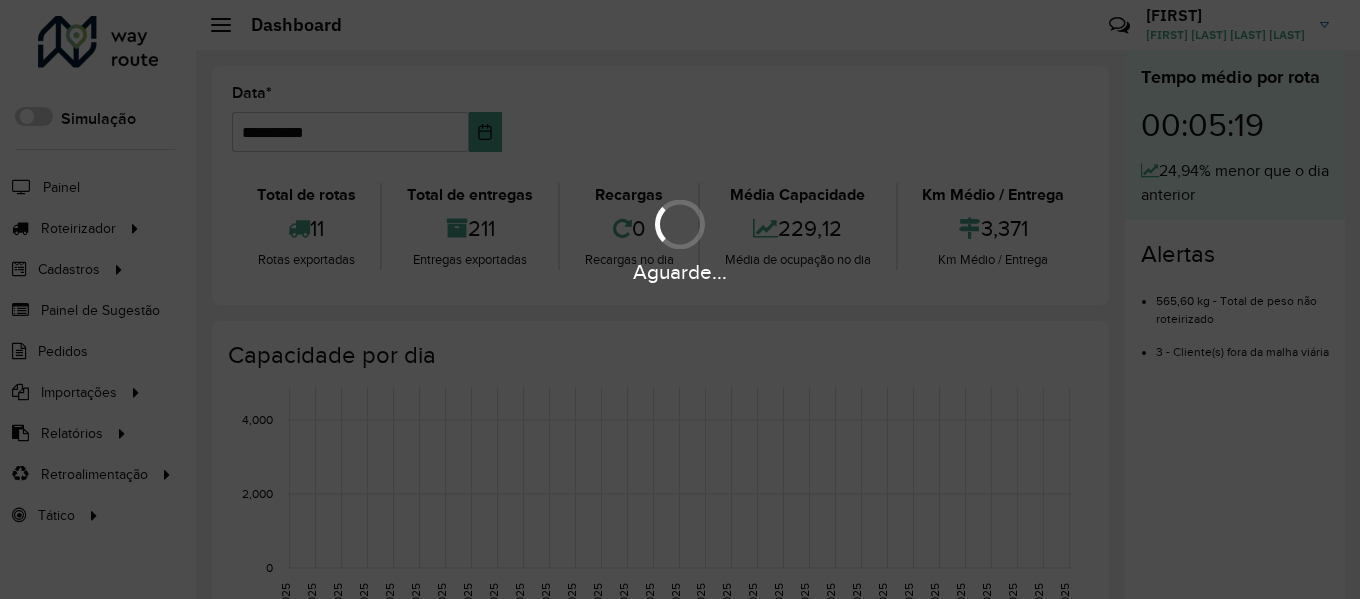 scroll, scrollTop: 0, scrollLeft: 0, axis: both 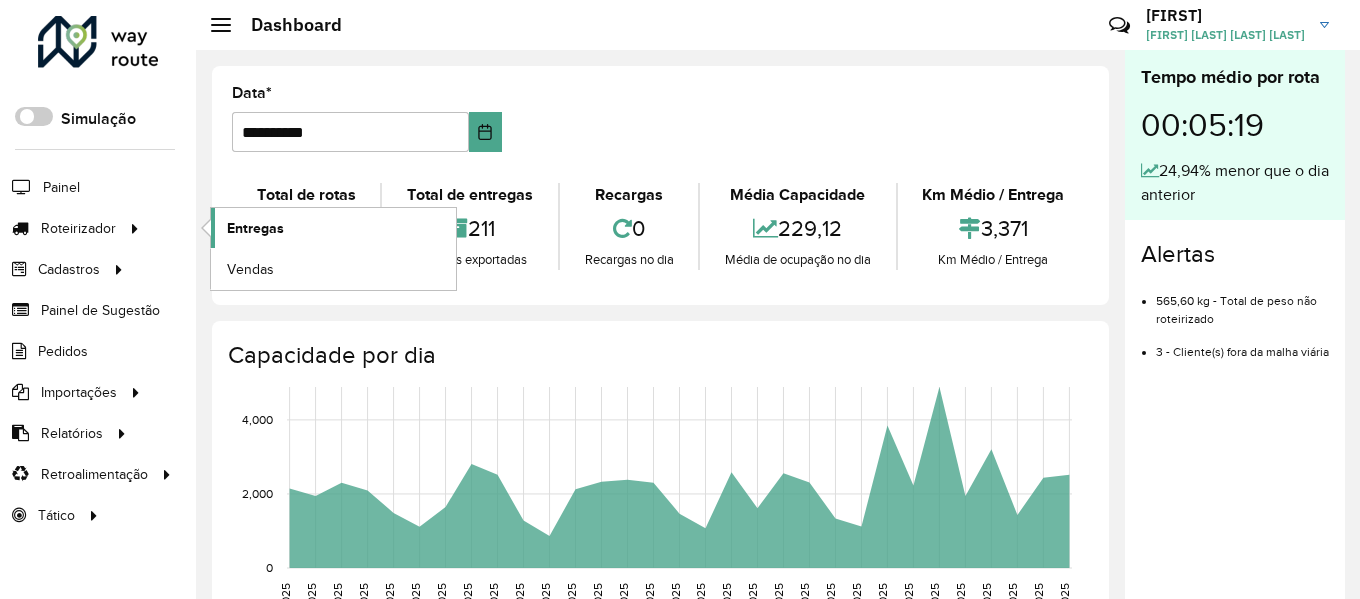 click on "Entregas" 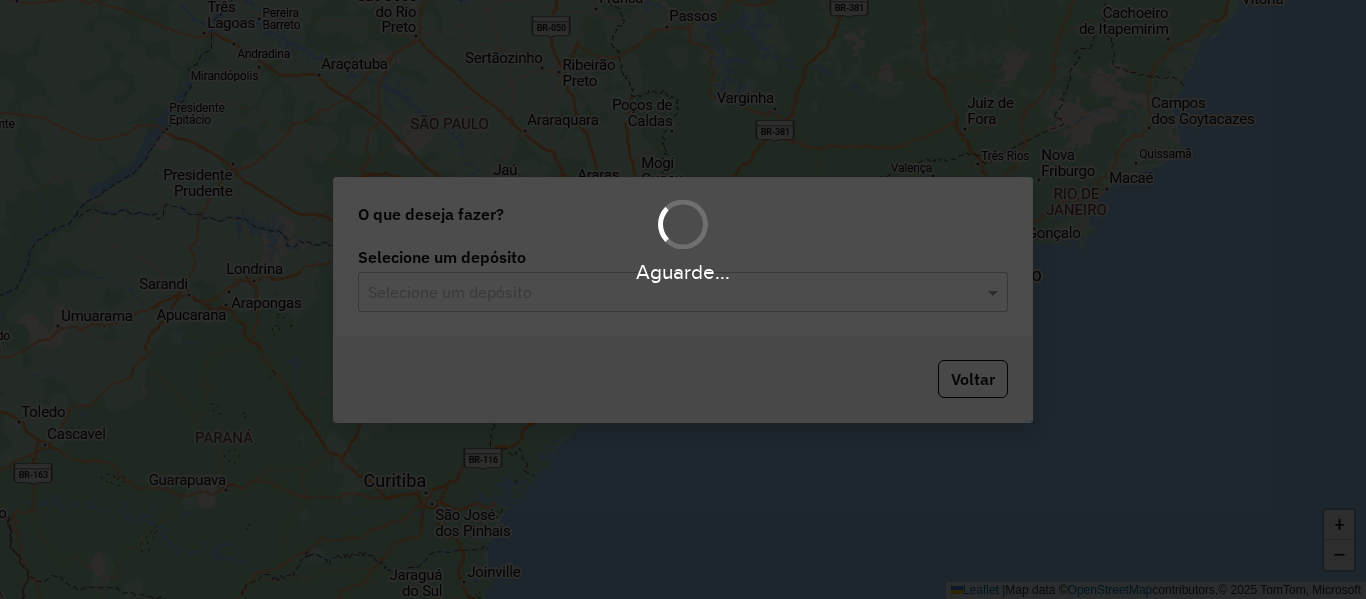 scroll, scrollTop: 0, scrollLeft: 0, axis: both 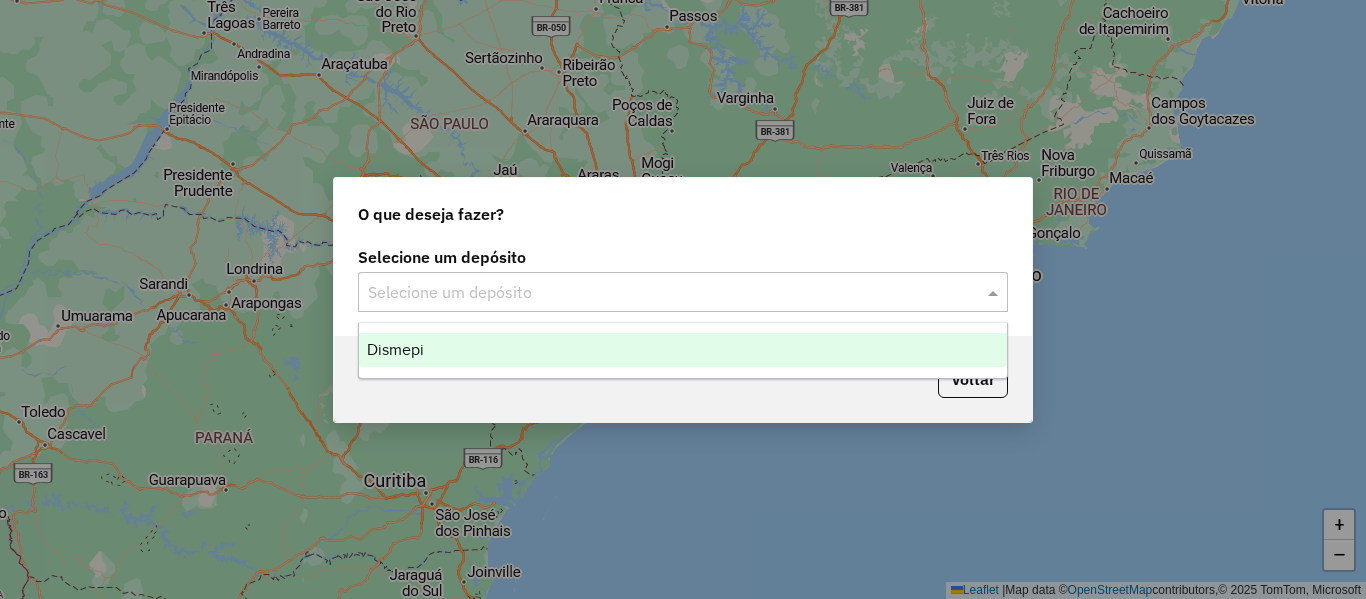 click 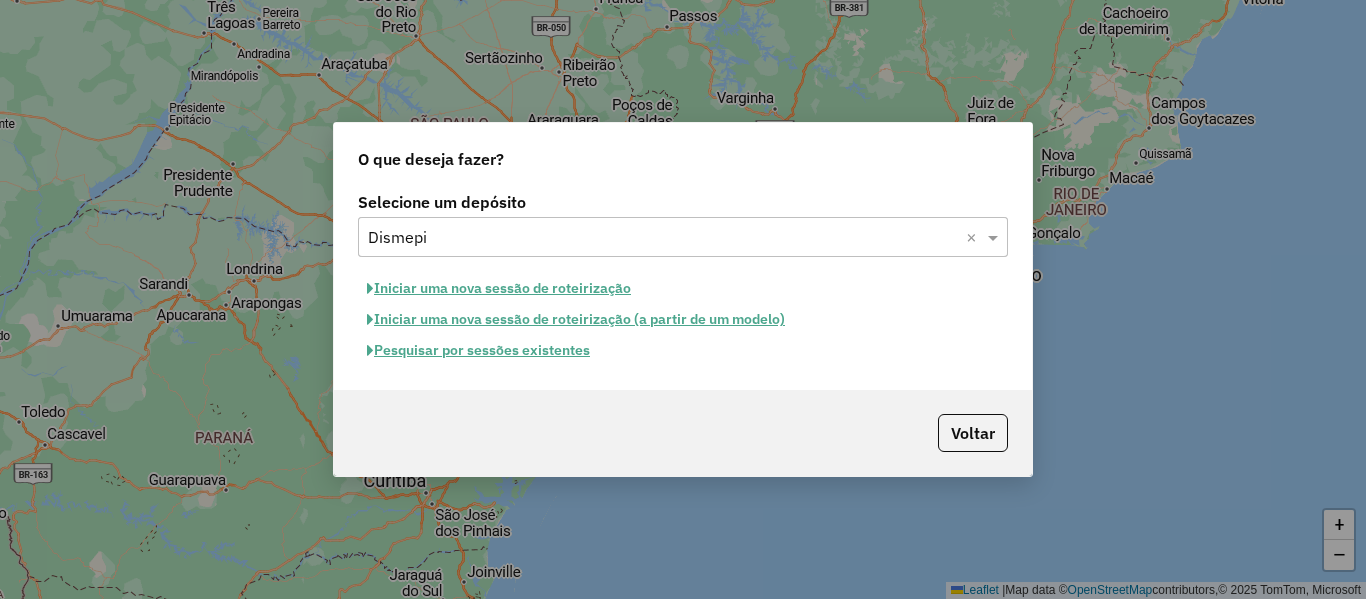 click on "Pesquisar por sessões existentes" 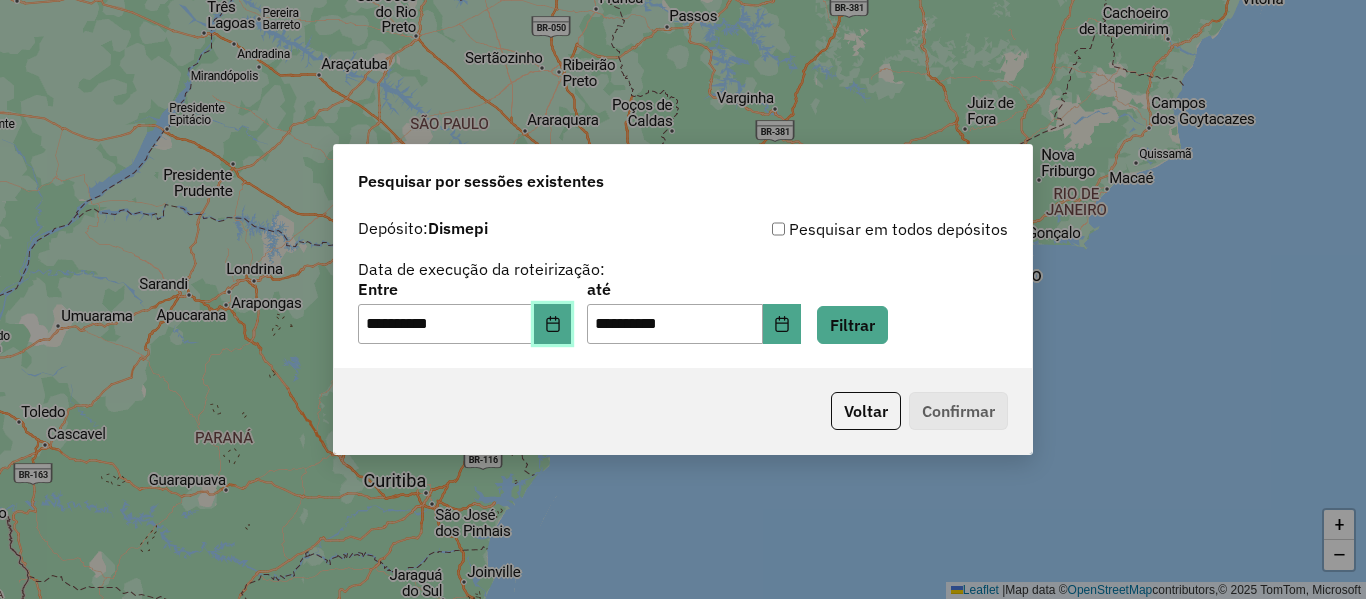 click 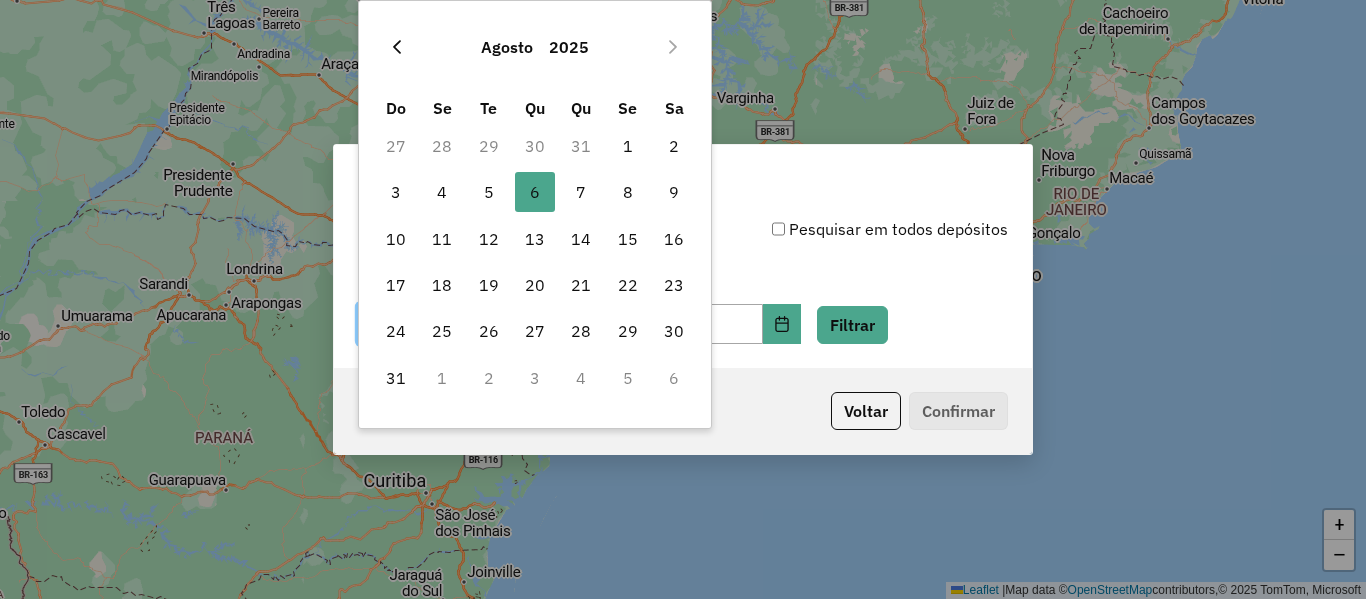 click at bounding box center [397, 47] 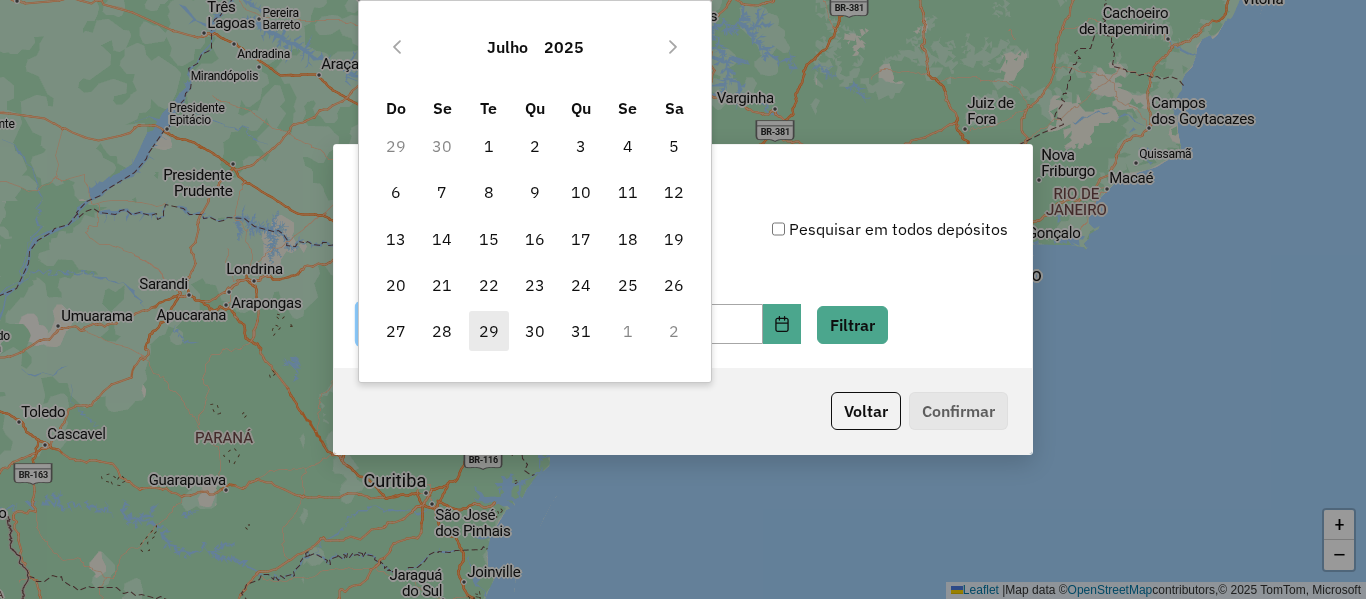 click on "29" at bounding box center [489, 331] 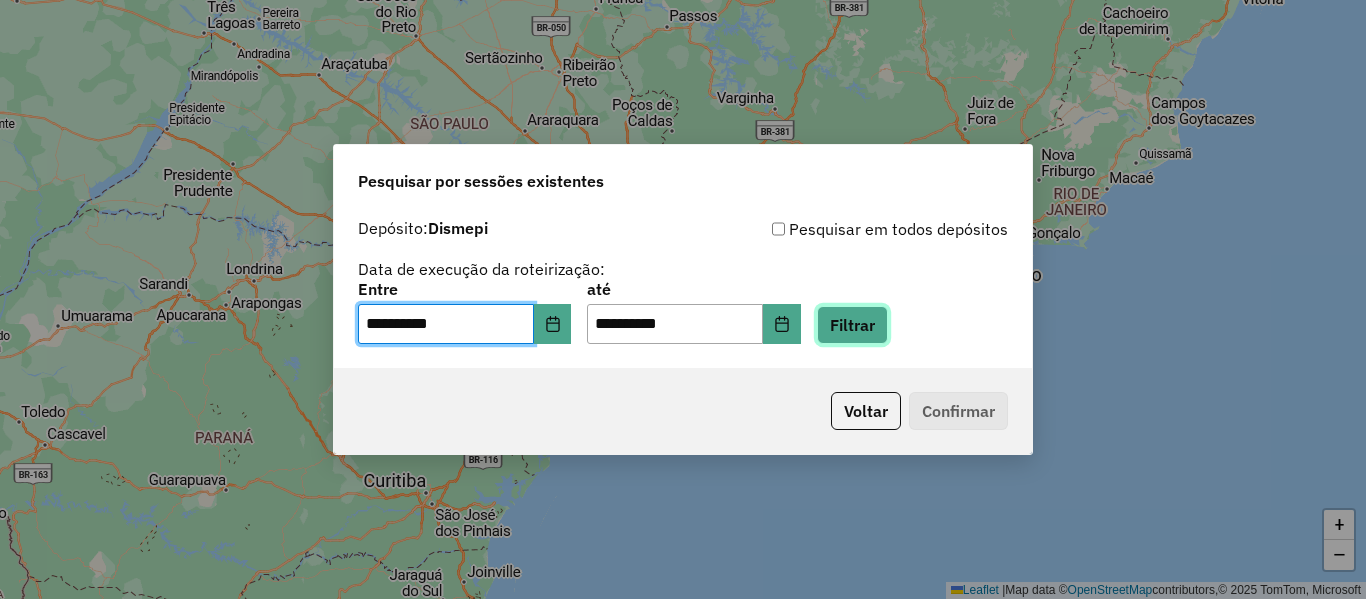 click on "Filtrar" 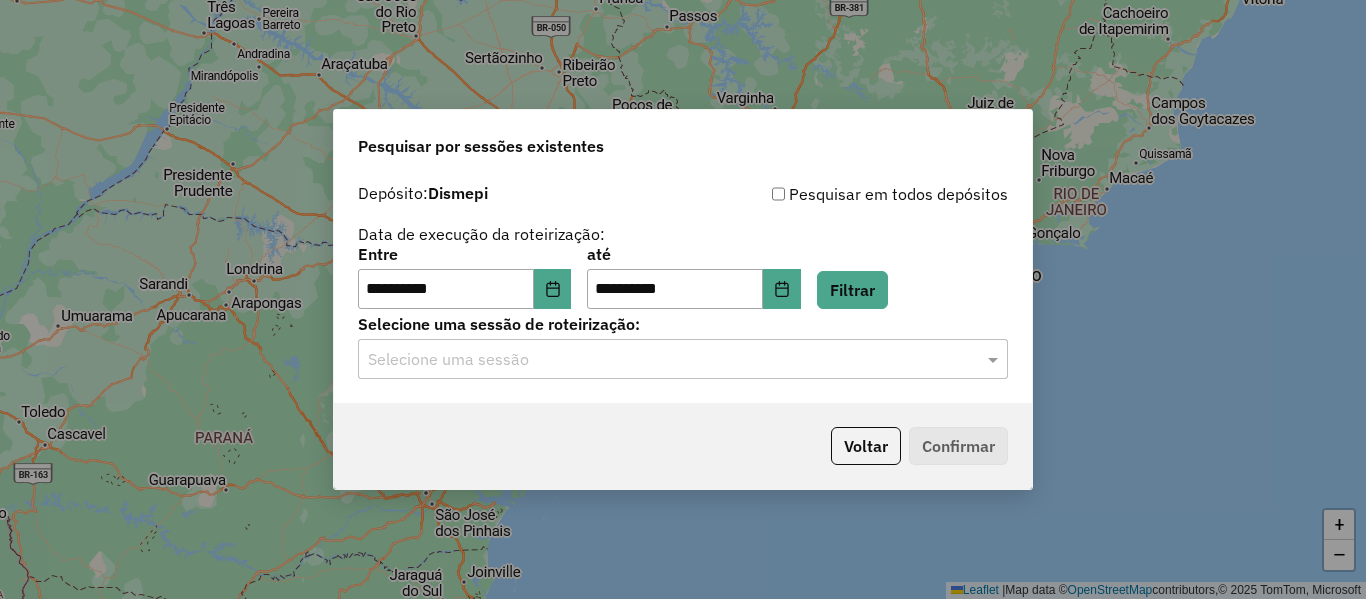 click 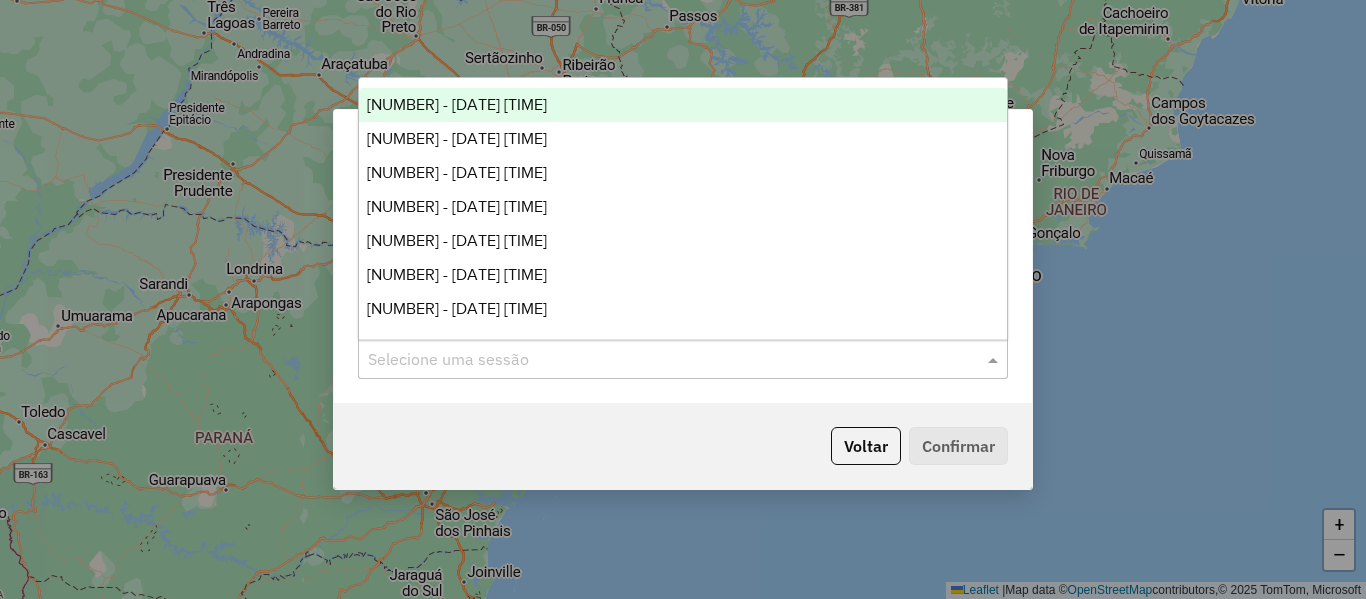 click on "971468 - 29/07/2025 17:48" at bounding box center [457, 104] 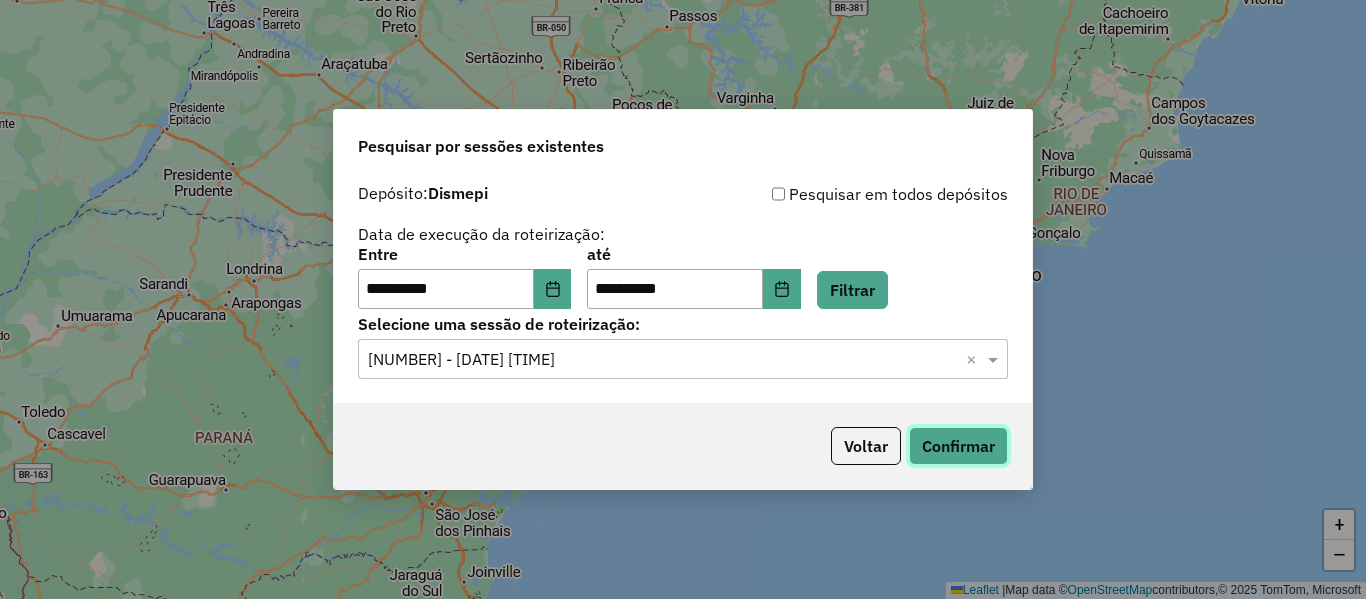 click on "Confirmar" 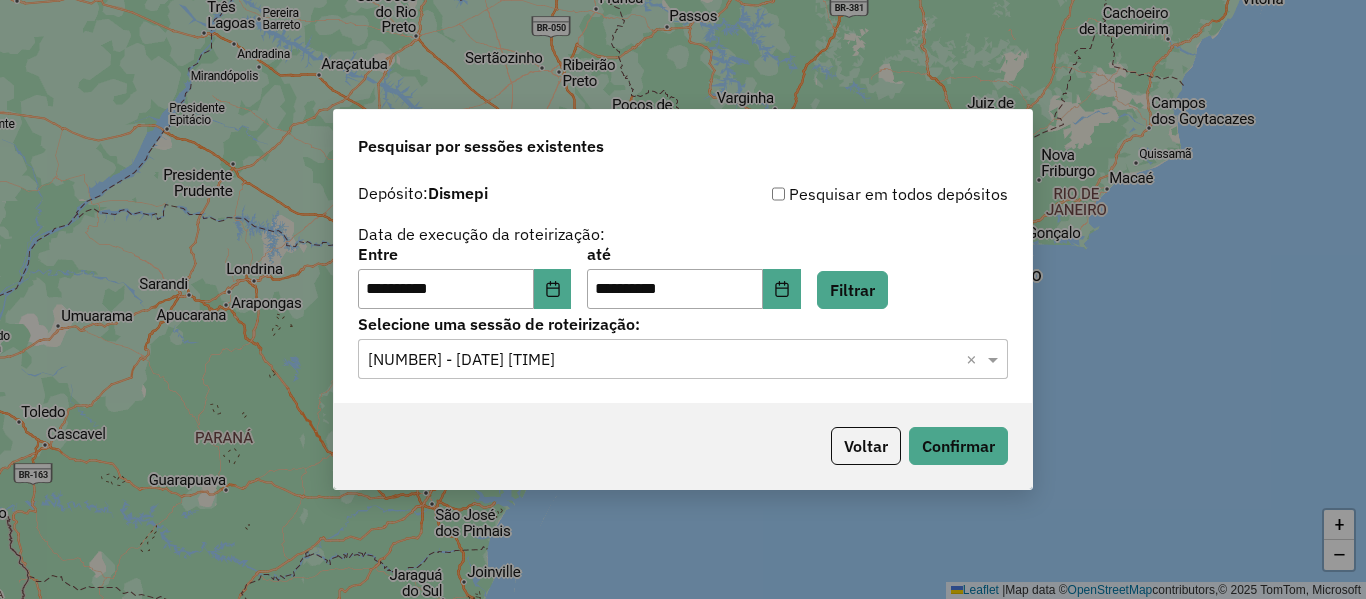 click 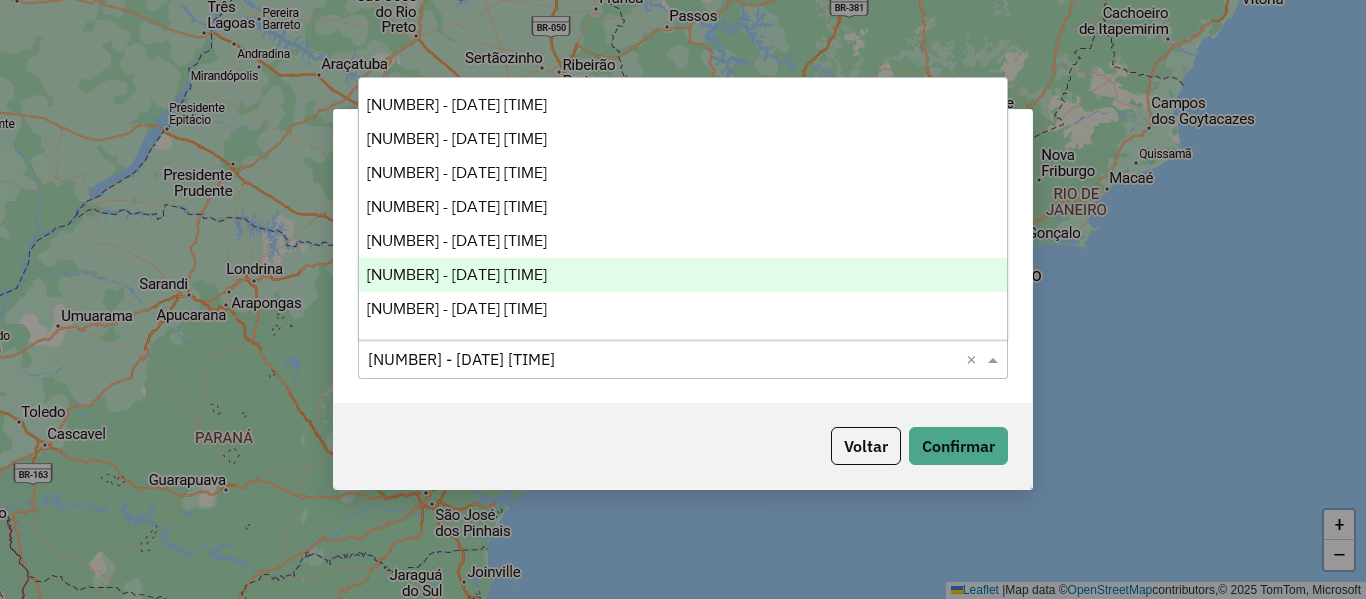 click on "974410 - 04/08/2025 14:42" at bounding box center (457, 274) 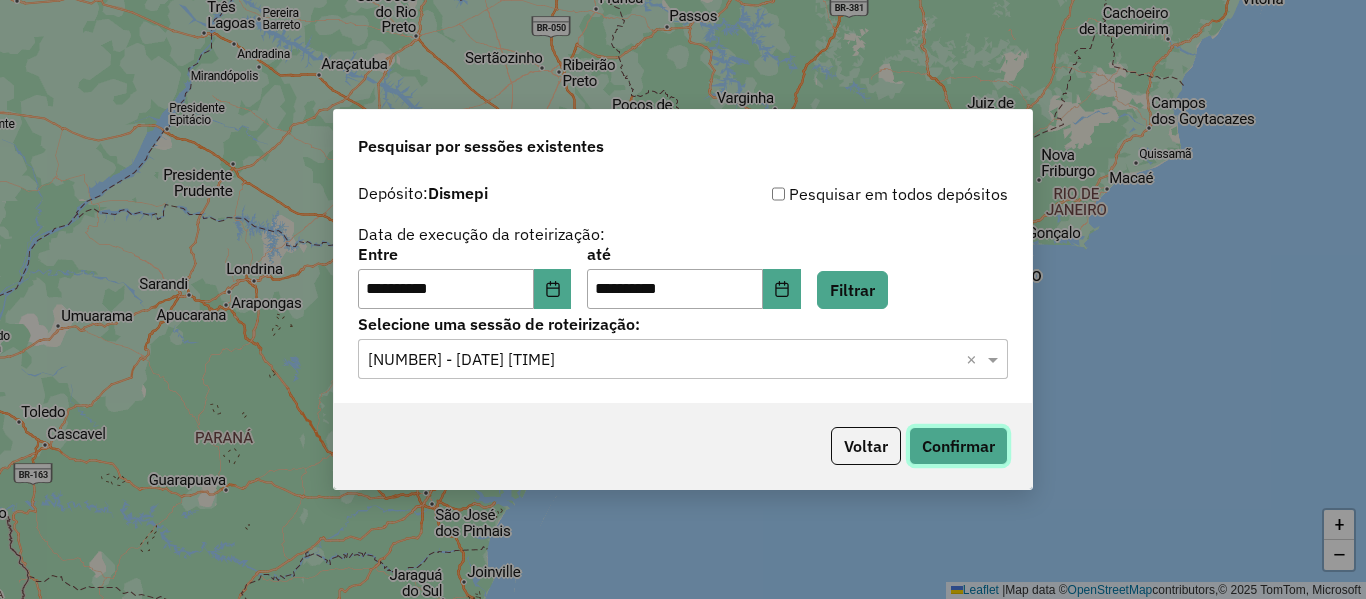 click on "Confirmar" 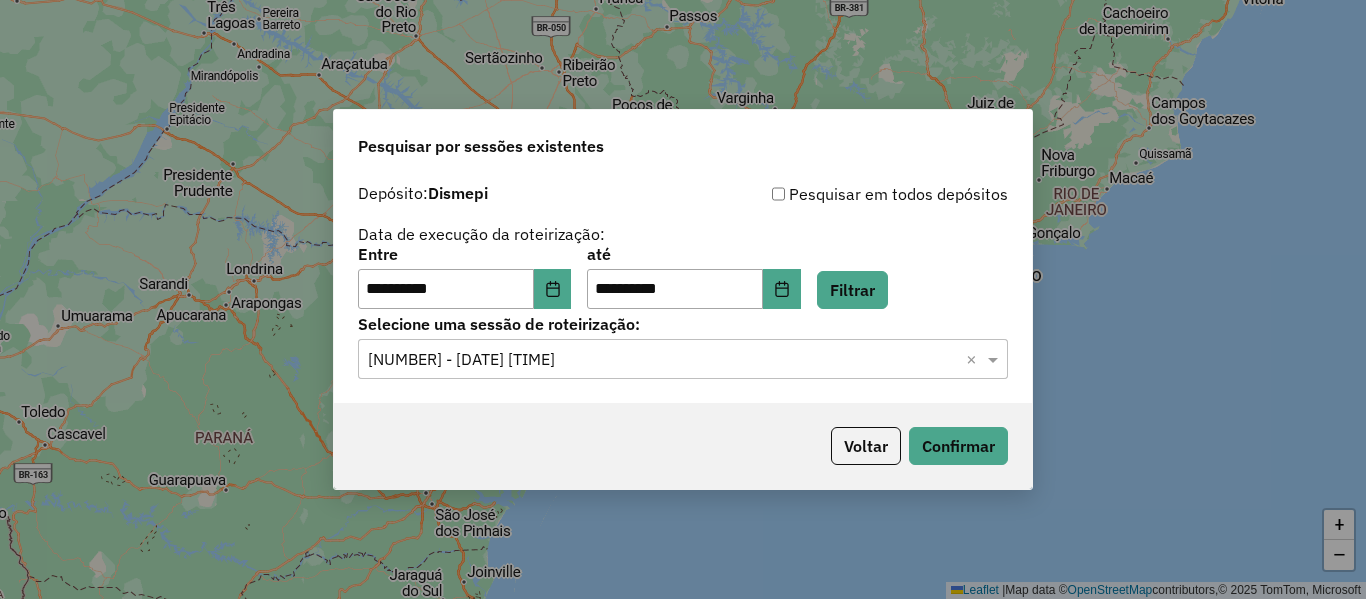 click 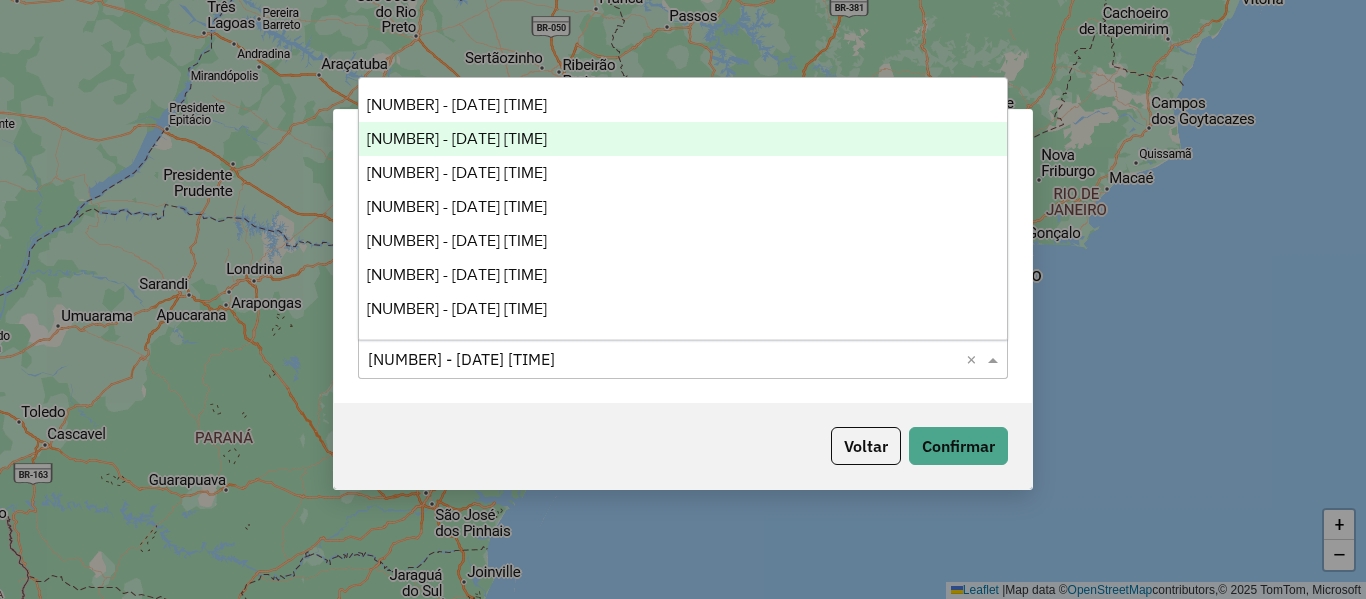 click on "971928 - 30/07/2025 17:36" at bounding box center (457, 138) 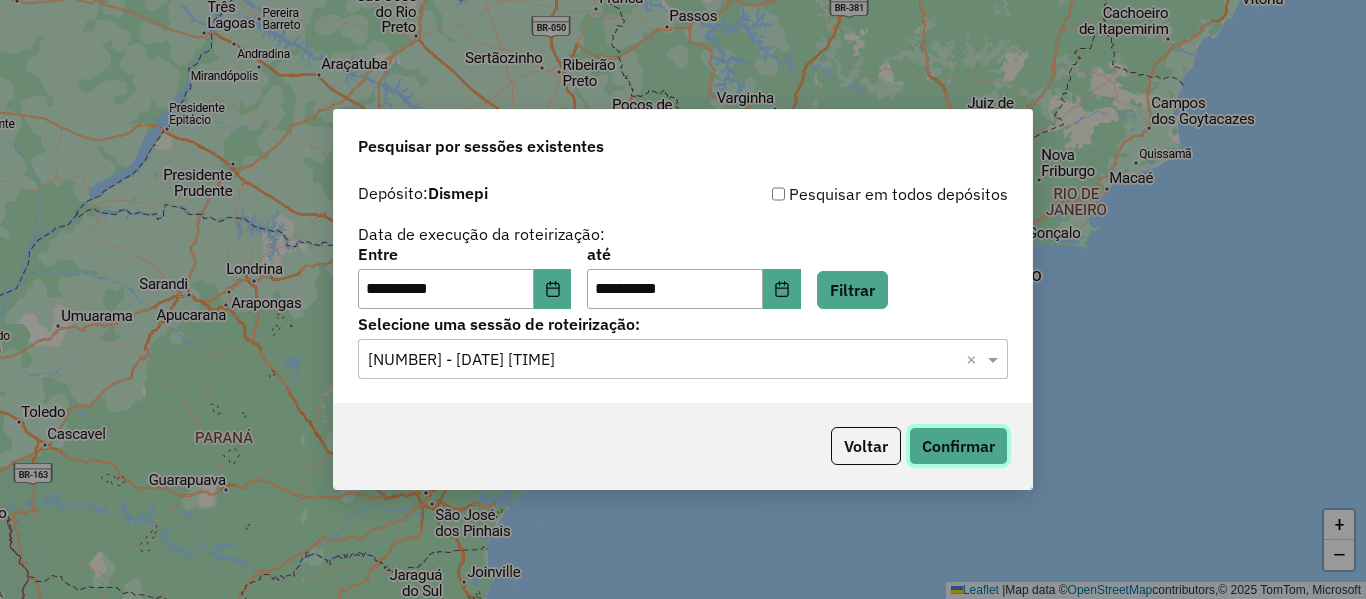 click on "Confirmar" 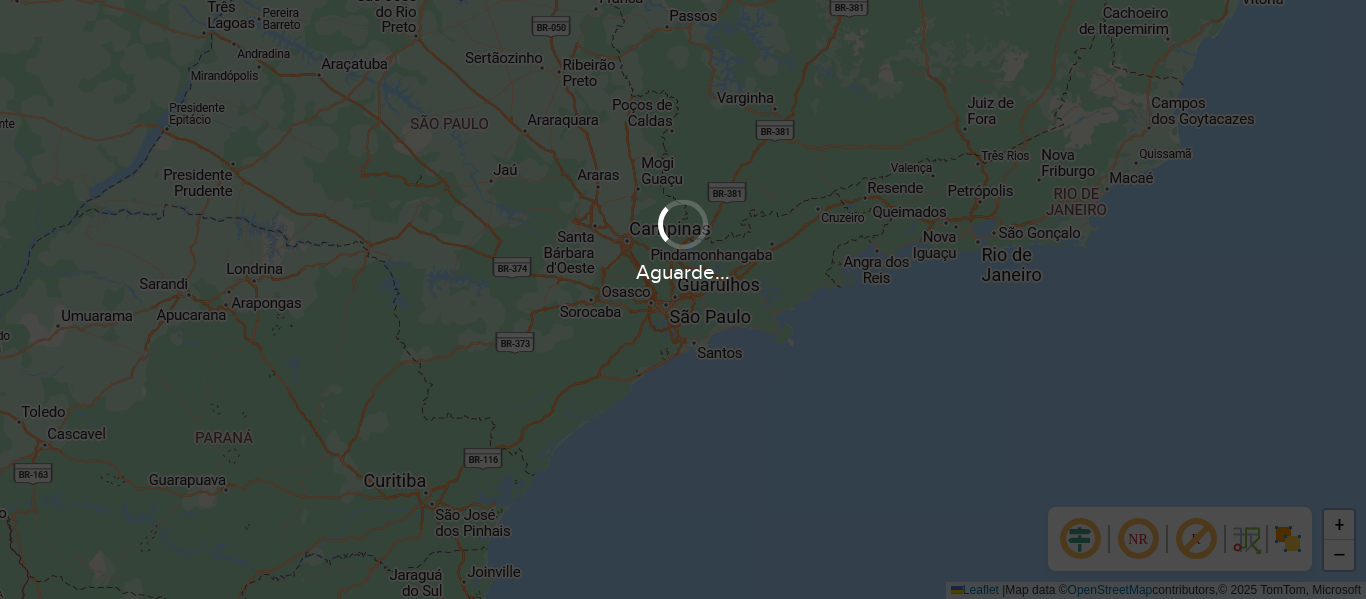 scroll, scrollTop: 0, scrollLeft: 0, axis: both 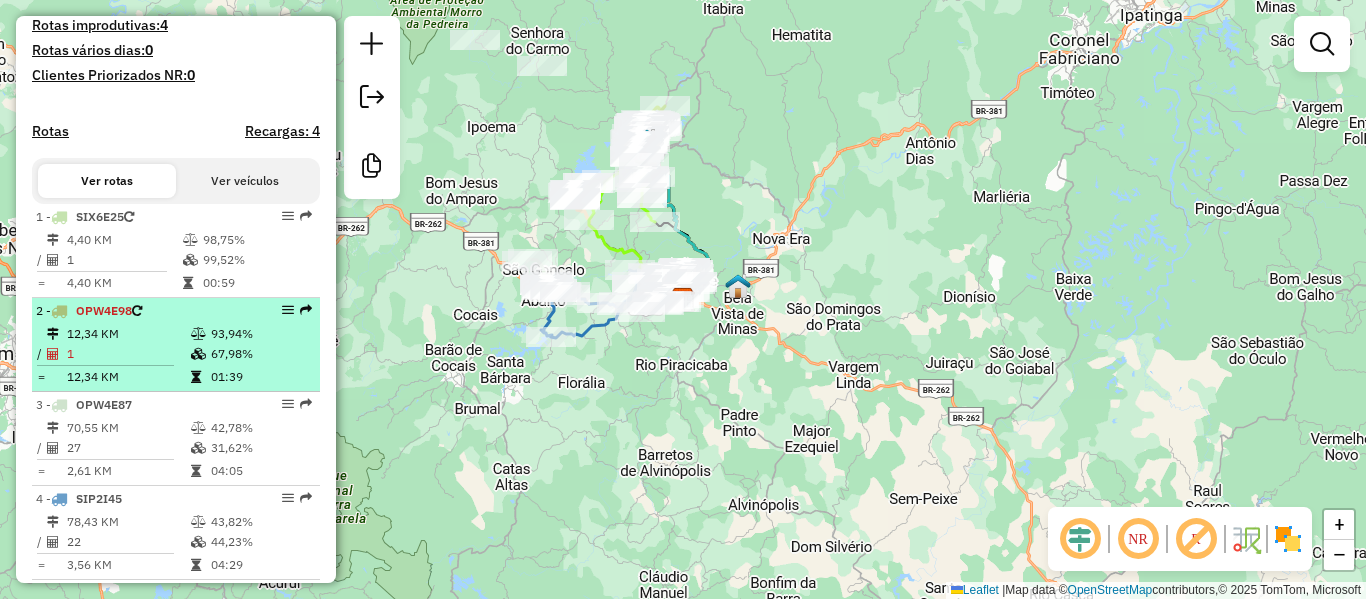click on "12,34 KM" at bounding box center (128, 334) 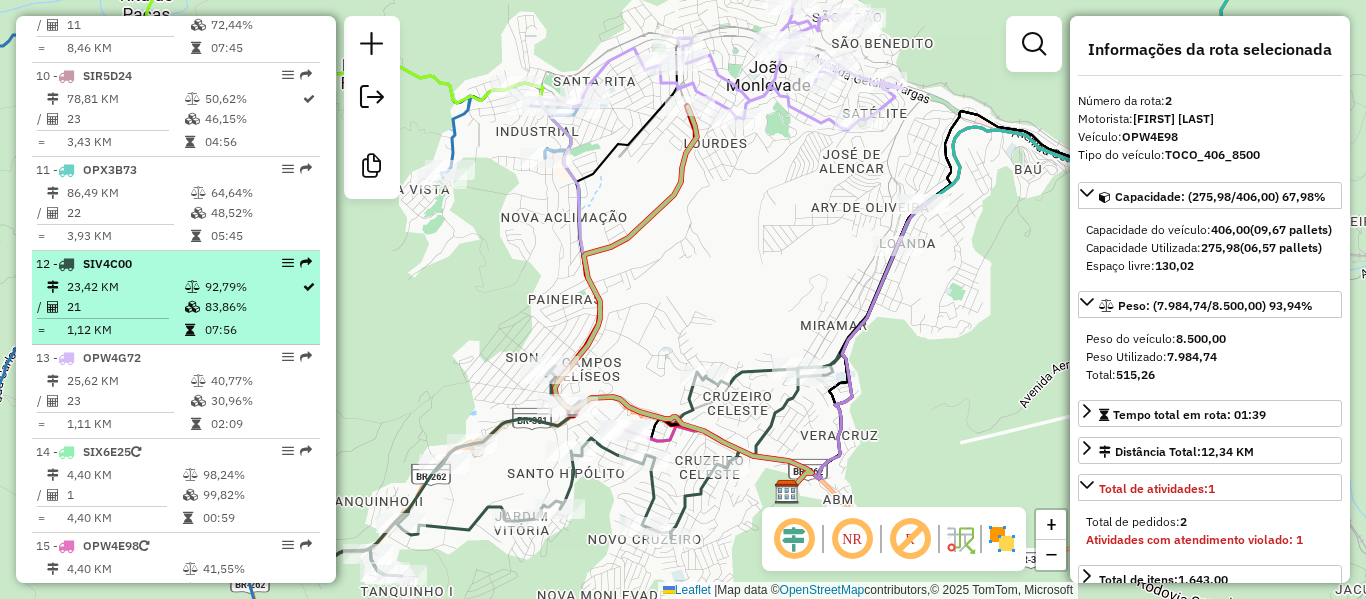 scroll, scrollTop: 1700, scrollLeft: 0, axis: vertical 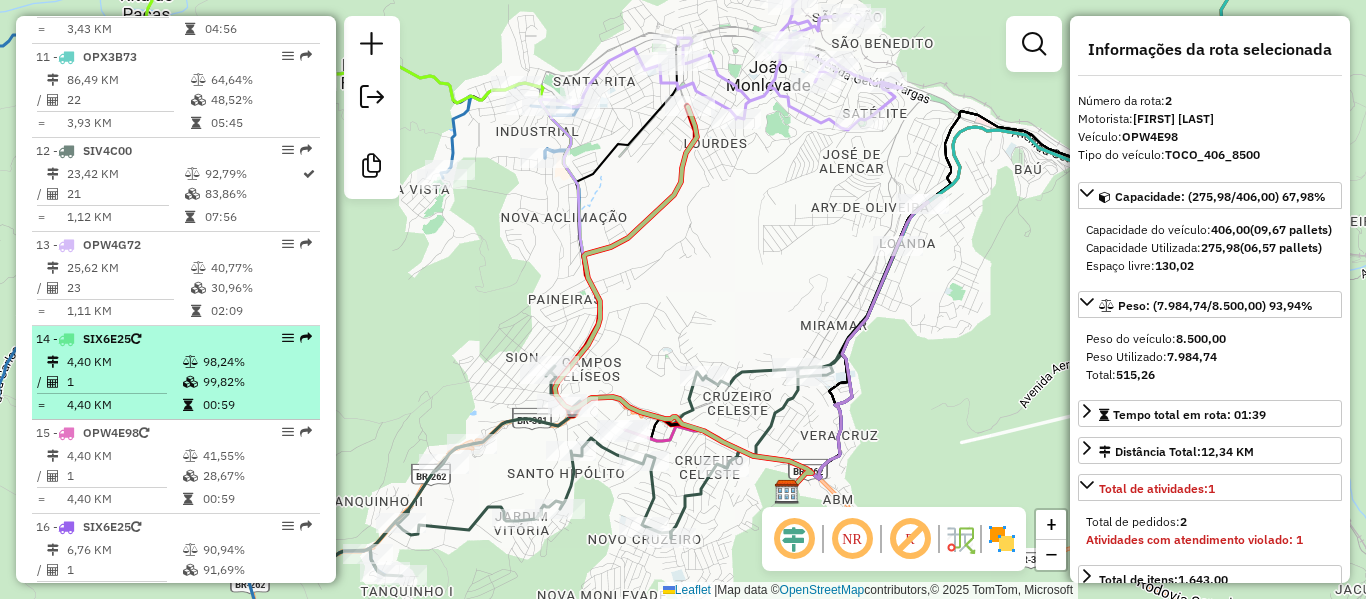 click on "14 -       SIX6E25" at bounding box center [142, 339] 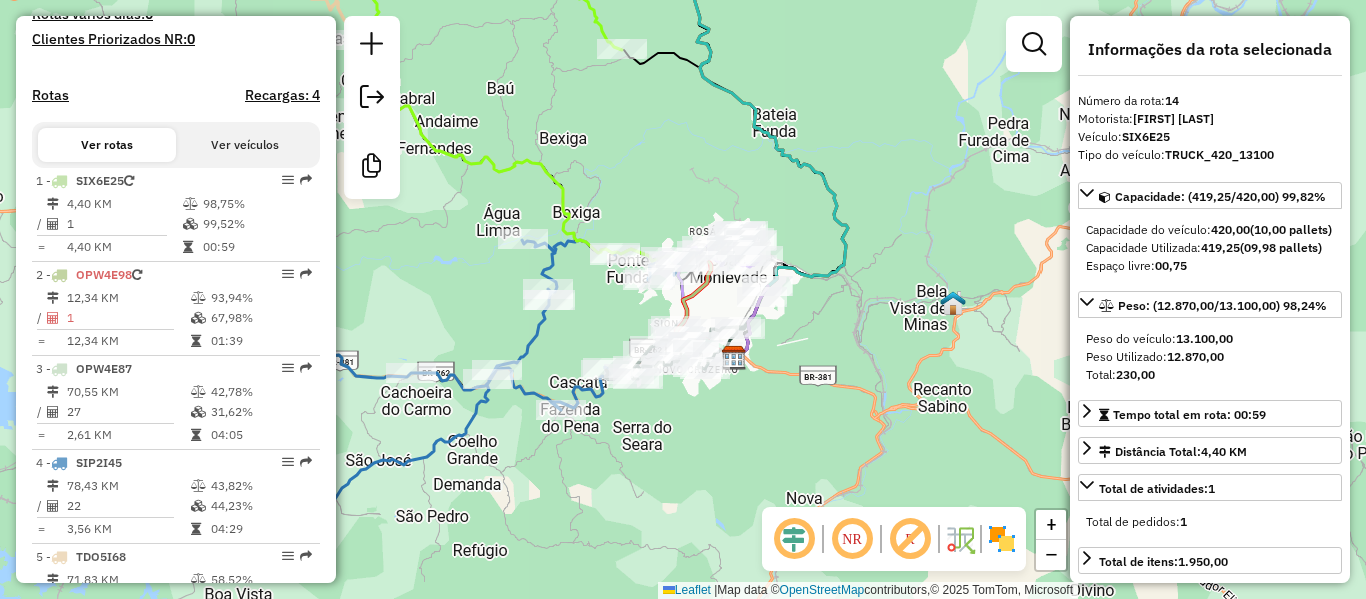 scroll, scrollTop: 600, scrollLeft: 0, axis: vertical 